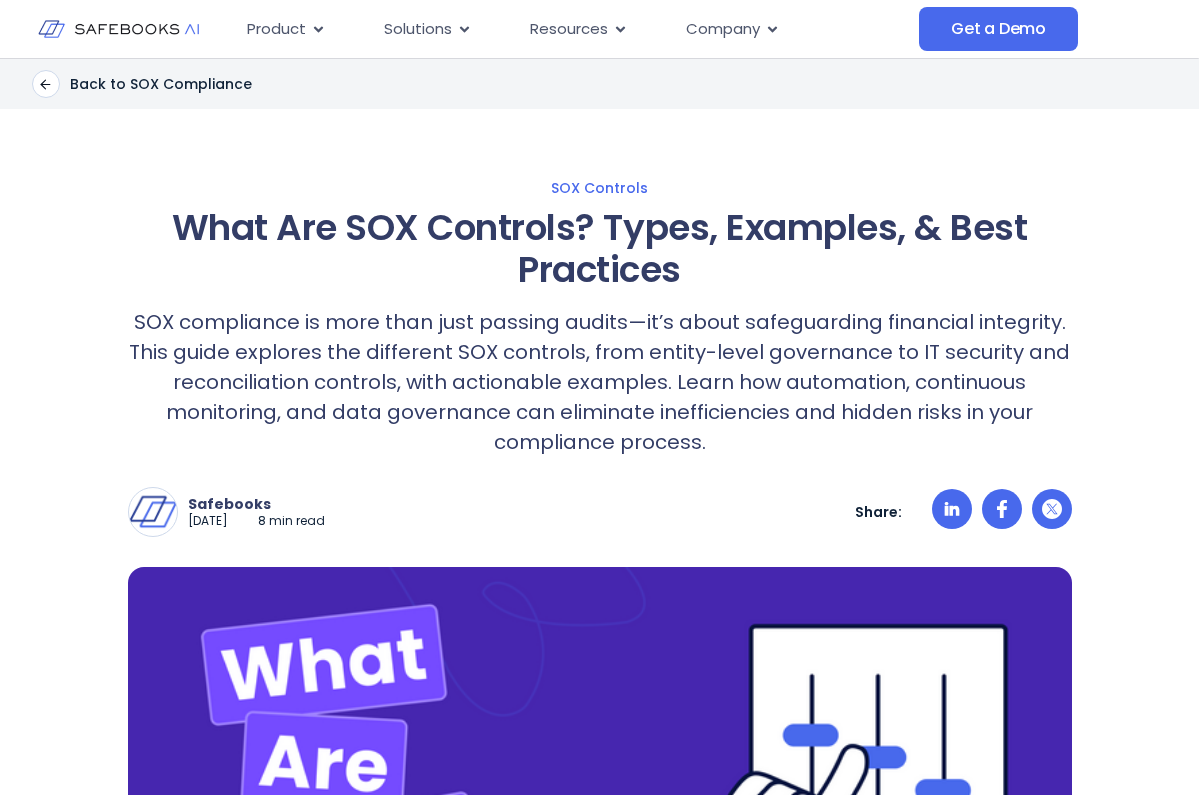 scroll, scrollTop: 0, scrollLeft: 0, axis: both 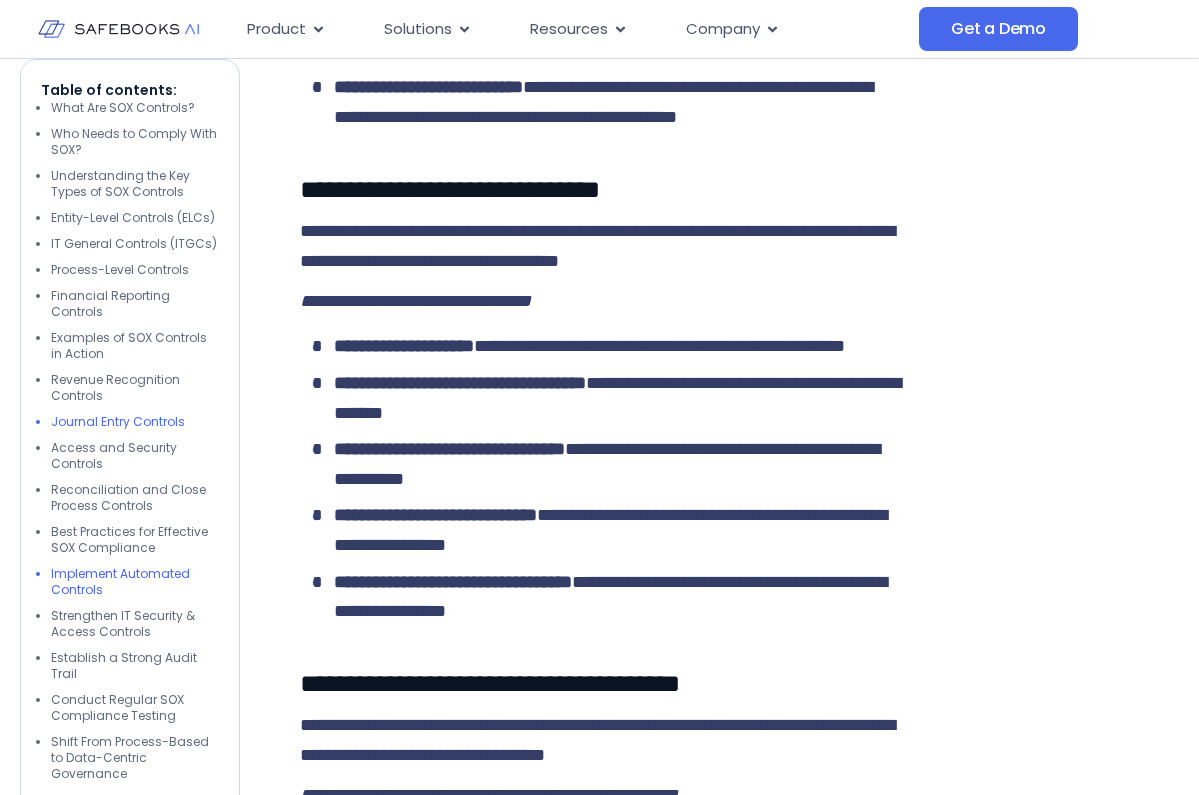 click on "Journal Entry Controls" at bounding box center (135, 422) 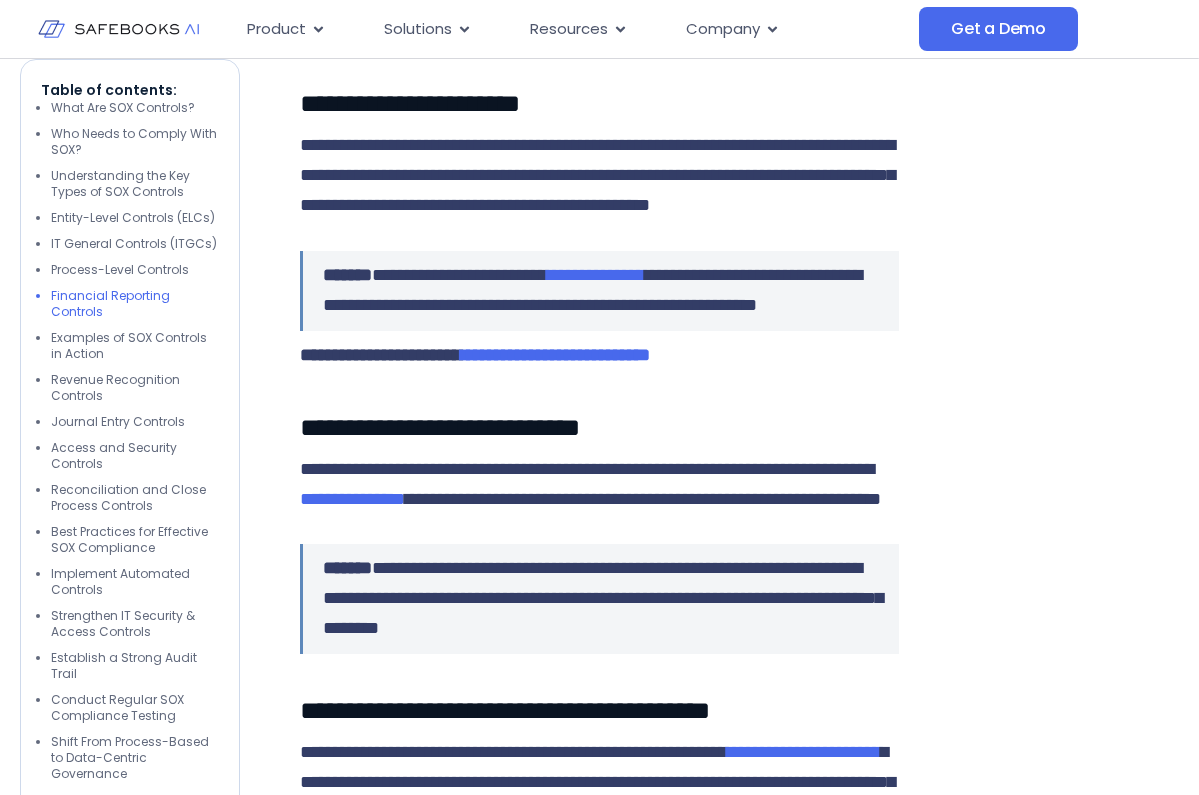 scroll, scrollTop: 4290, scrollLeft: 0, axis: vertical 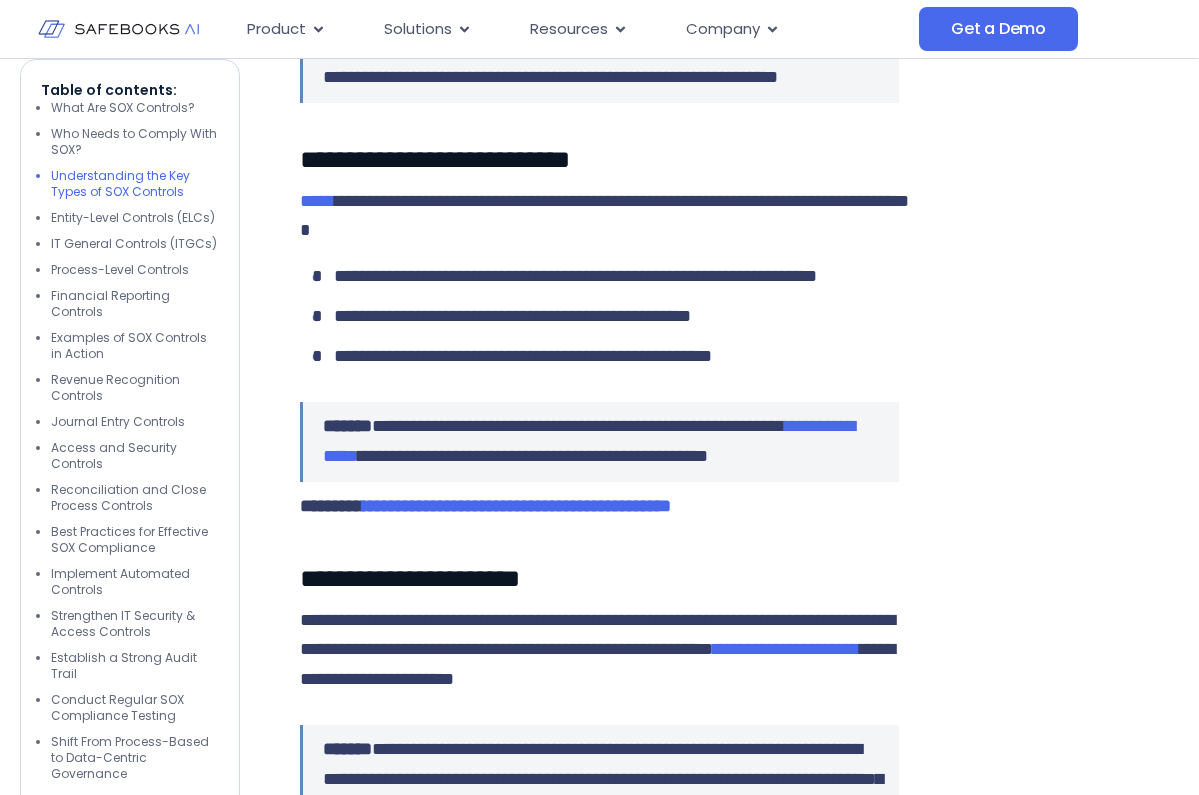 copy on "**********" 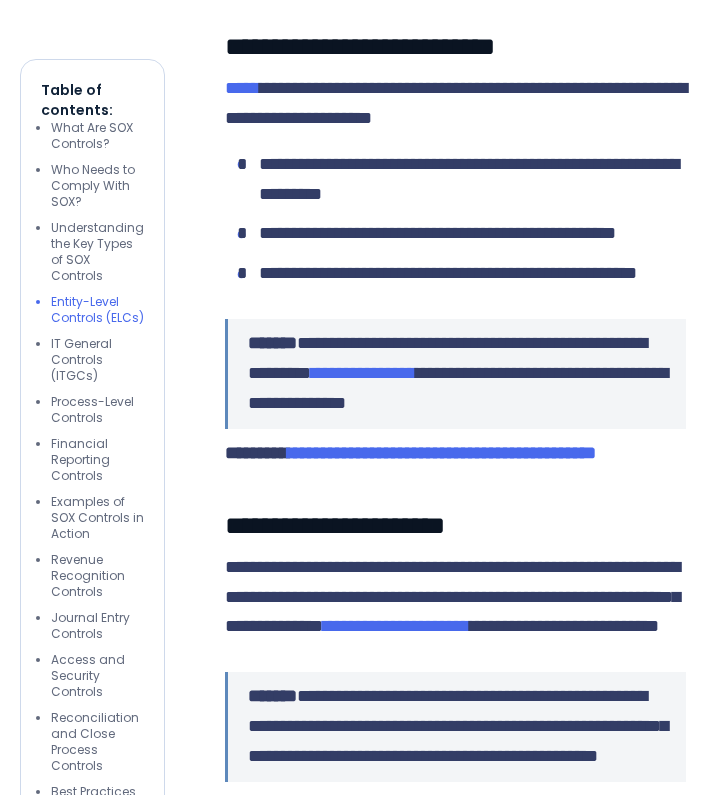 scroll, scrollTop: 3307, scrollLeft: 0, axis: vertical 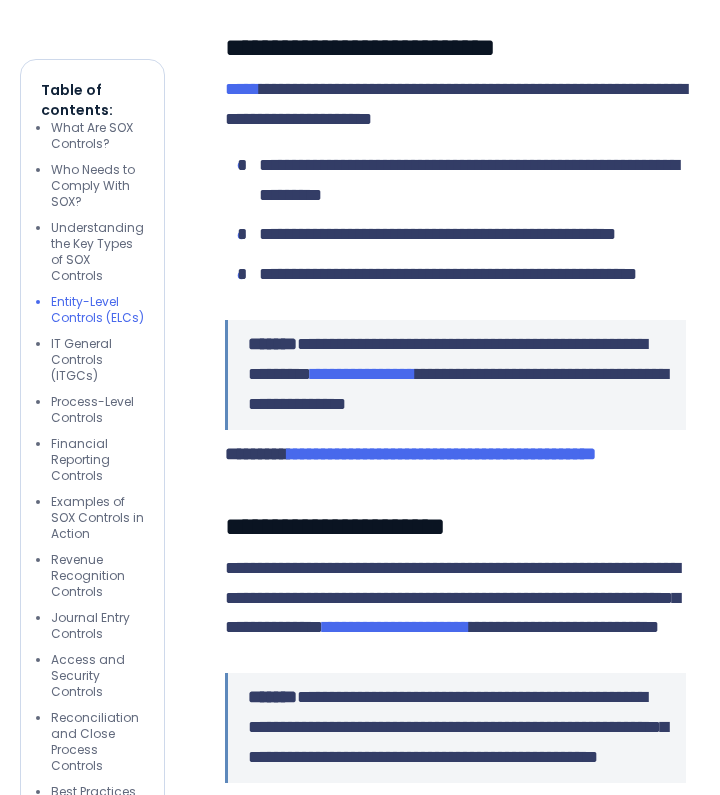 copy on "**********" 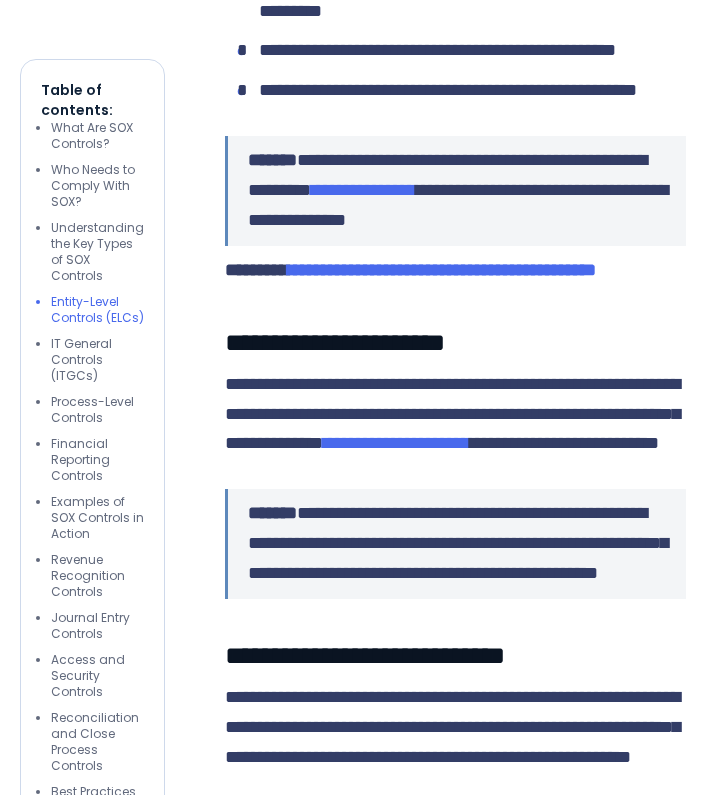 scroll, scrollTop: 3480, scrollLeft: 0, axis: vertical 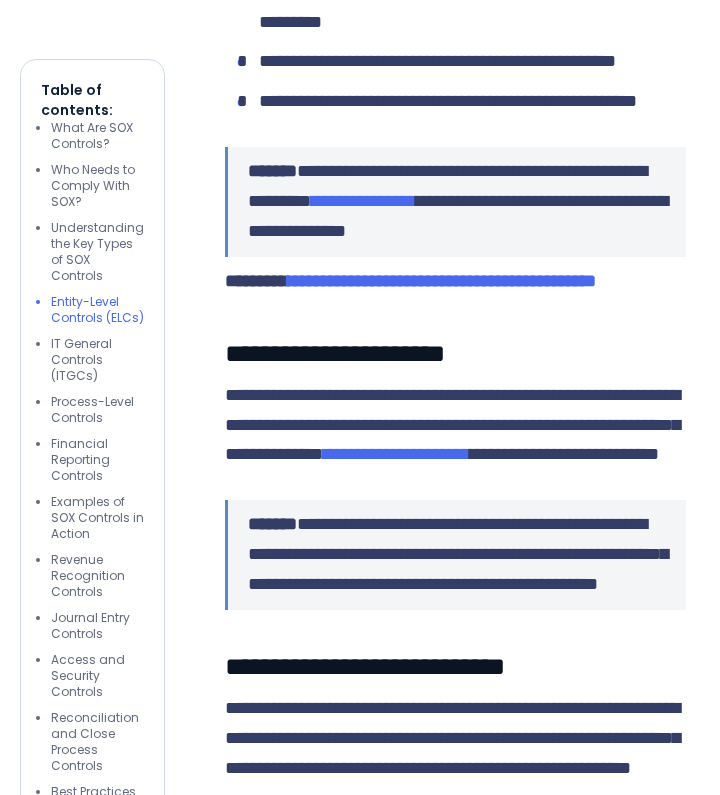 copy on "**********" 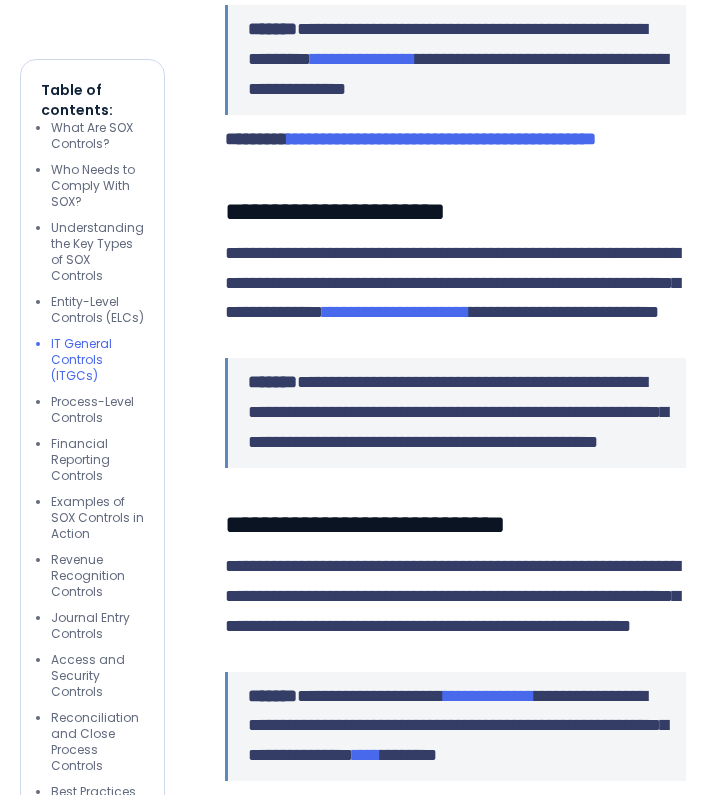 scroll, scrollTop: 3623, scrollLeft: 0, axis: vertical 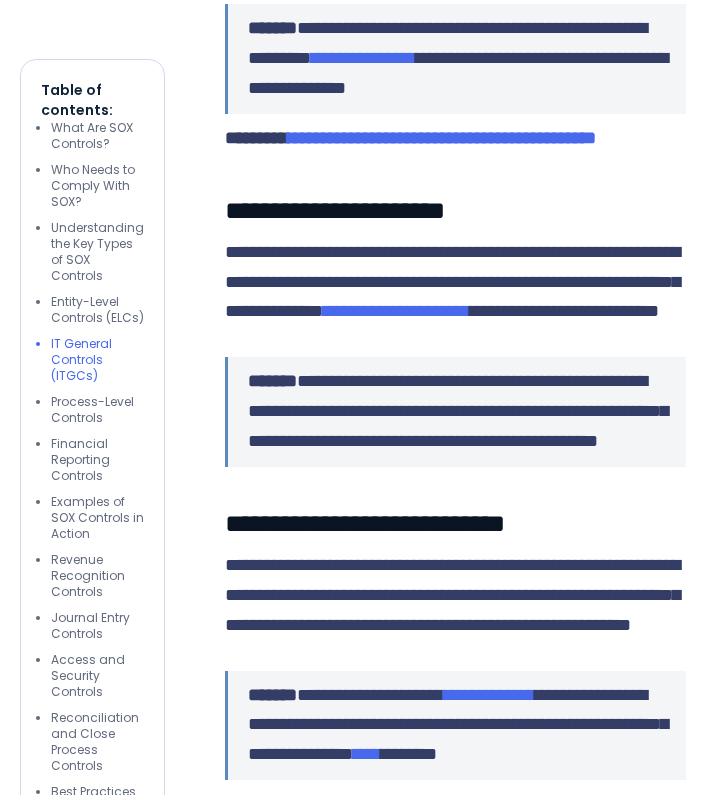 click on "**********" at bounding box center [472, -81] 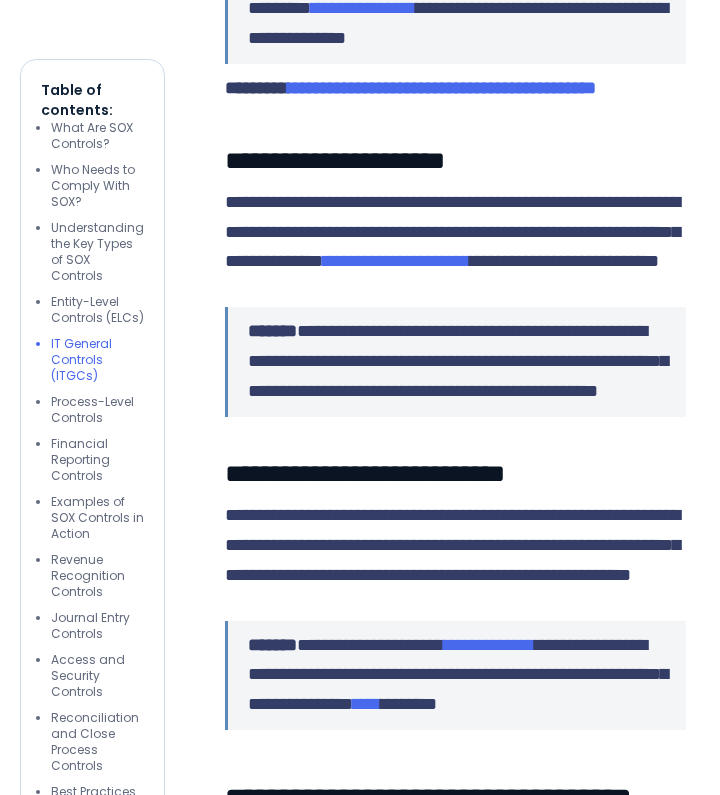 scroll, scrollTop: 3775, scrollLeft: 0, axis: vertical 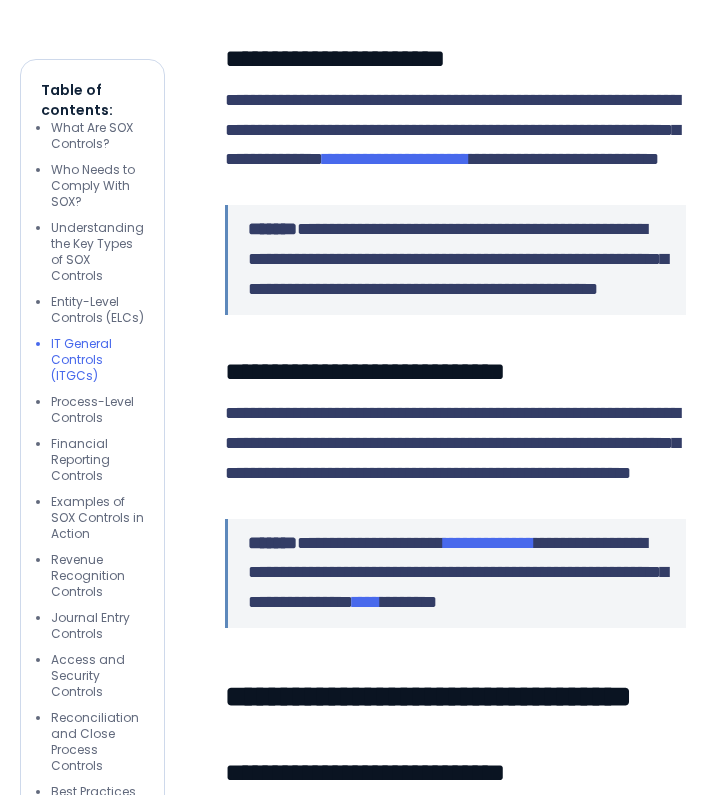 copy on "**********" 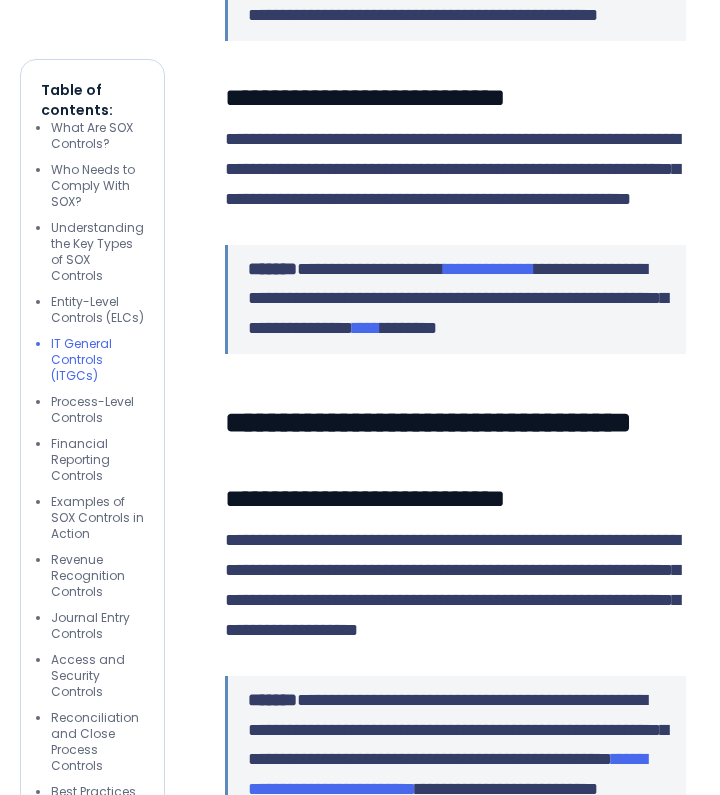 scroll, scrollTop: 4061, scrollLeft: 0, axis: vertical 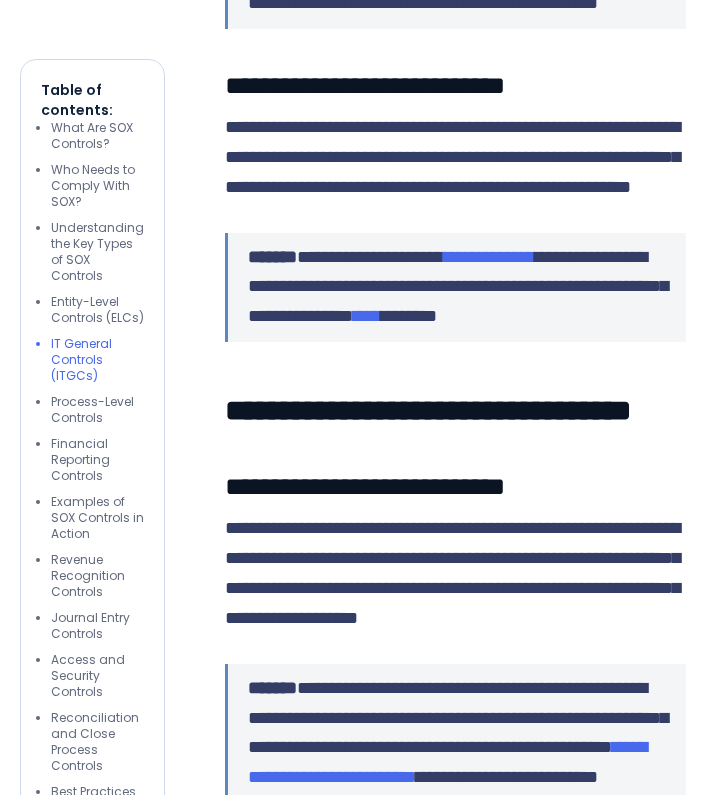 click on "**********" at bounding box center (455, -155) 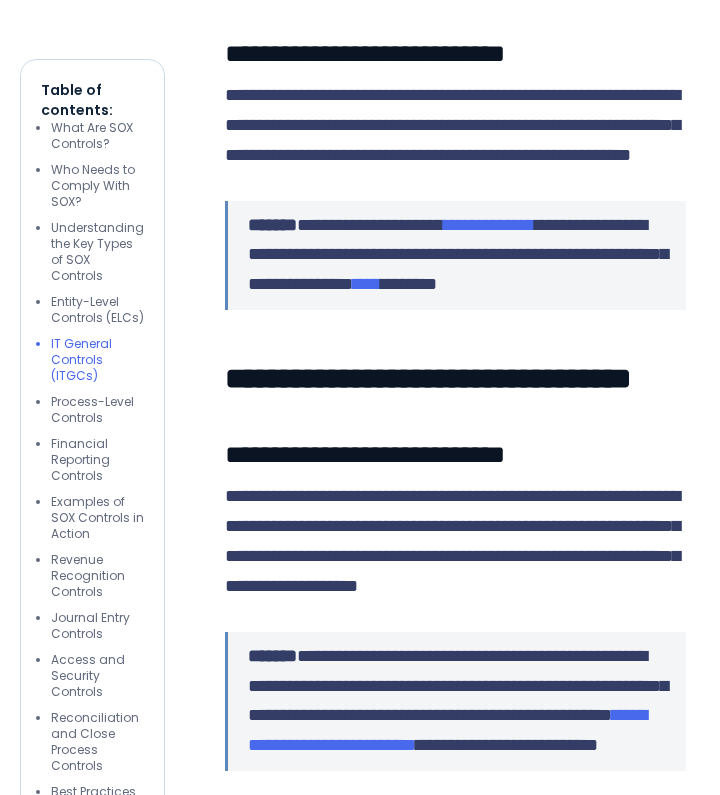 scroll, scrollTop: 4141, scrollLeft: 0, axis: vertical 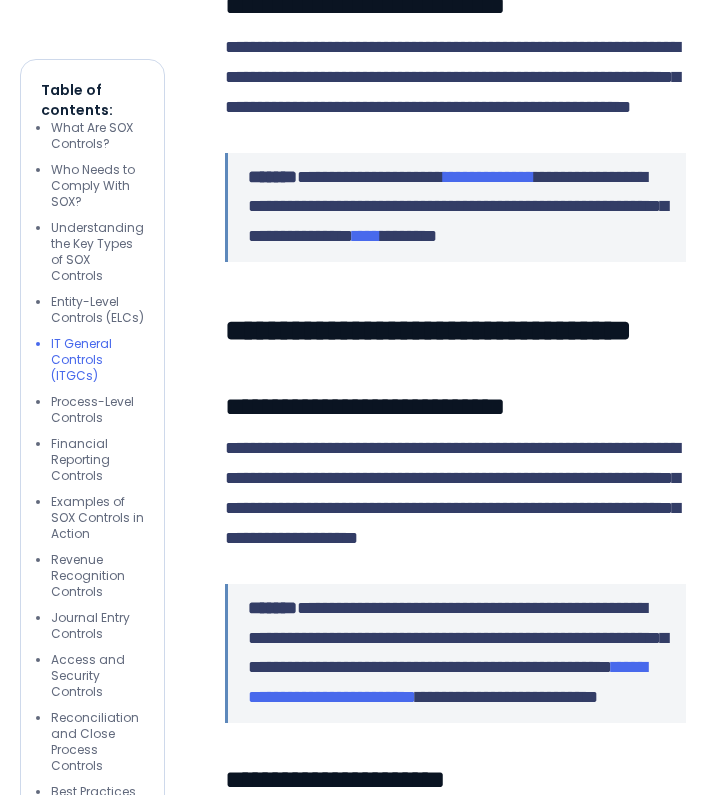 copy on "**********" 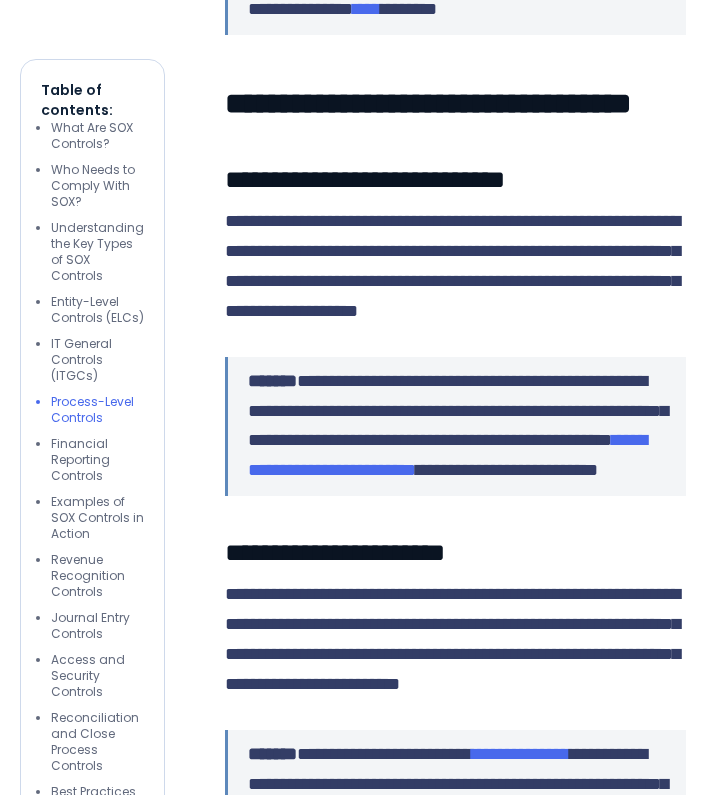 scroll, scrollTop: 4387, scrollLeft: 0, axis: vertical 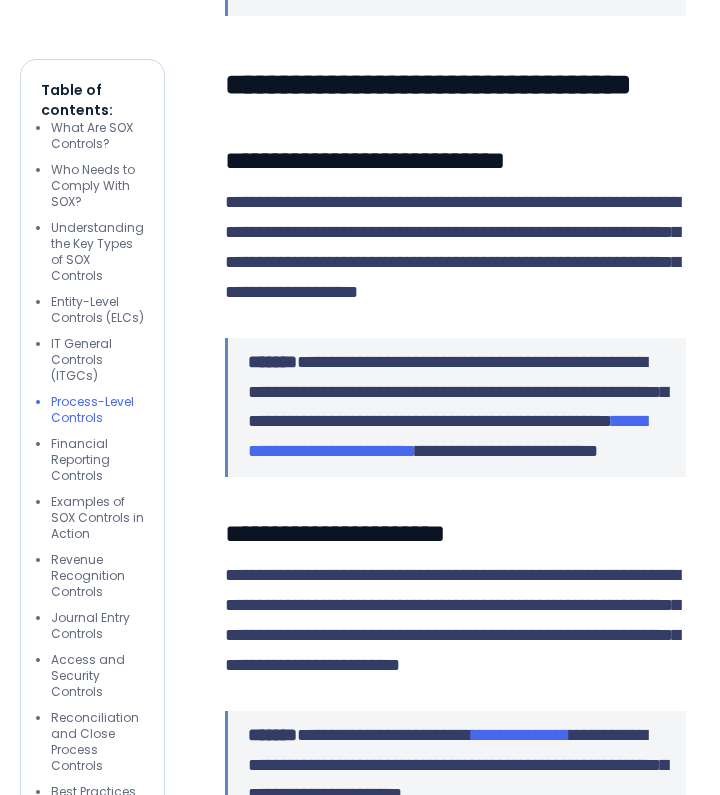 drag, startPoint x: 226, startPoint y: 324, endPoint x: 371, endPoint y: 401, distance: 164.17673 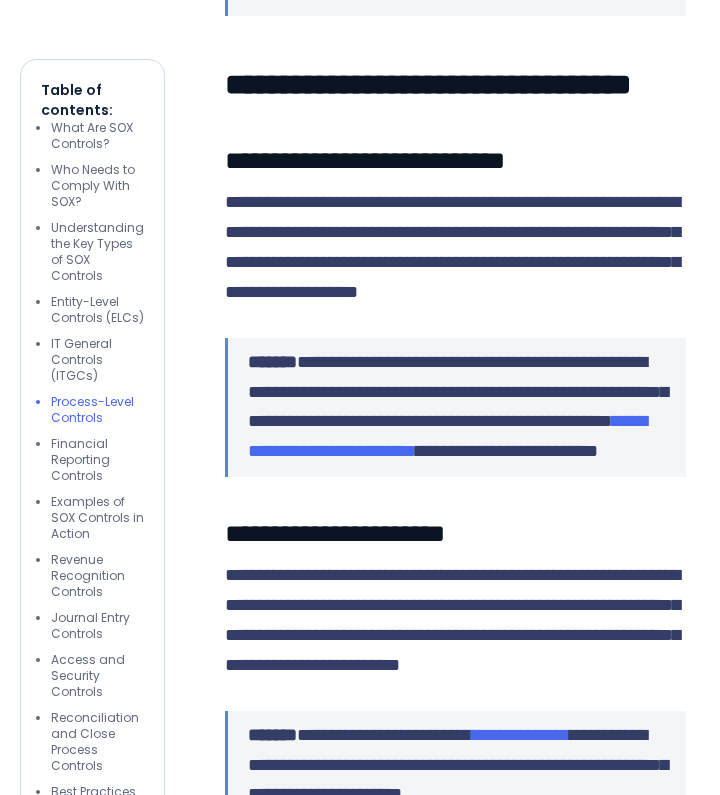 drag, startPoint x: 212, startPoint y: 319, endPoint x: 381, endPoint y: 438, distance: 206.69301 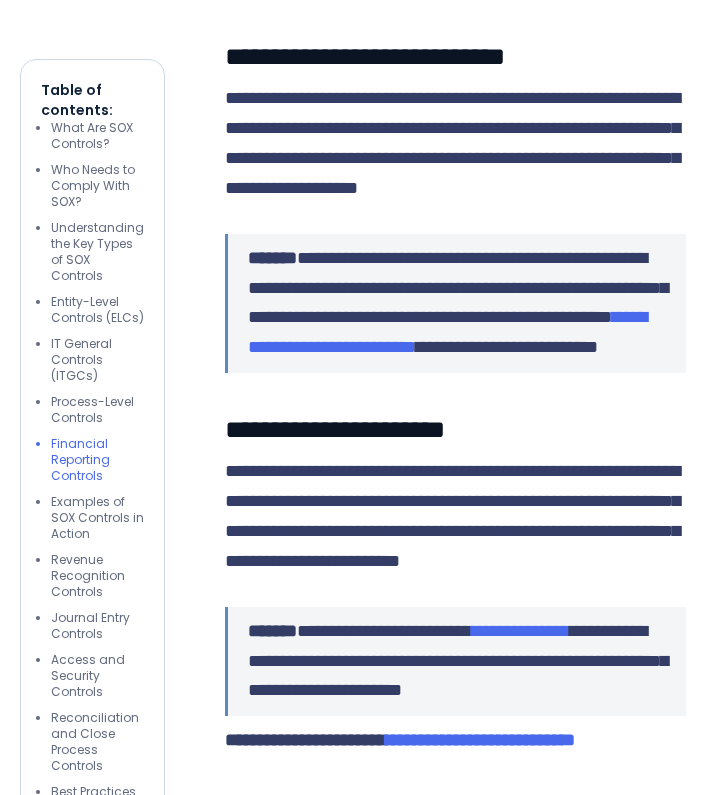 scroll, scrollTop: 4541, scrollLeft: 0, axis: vertical 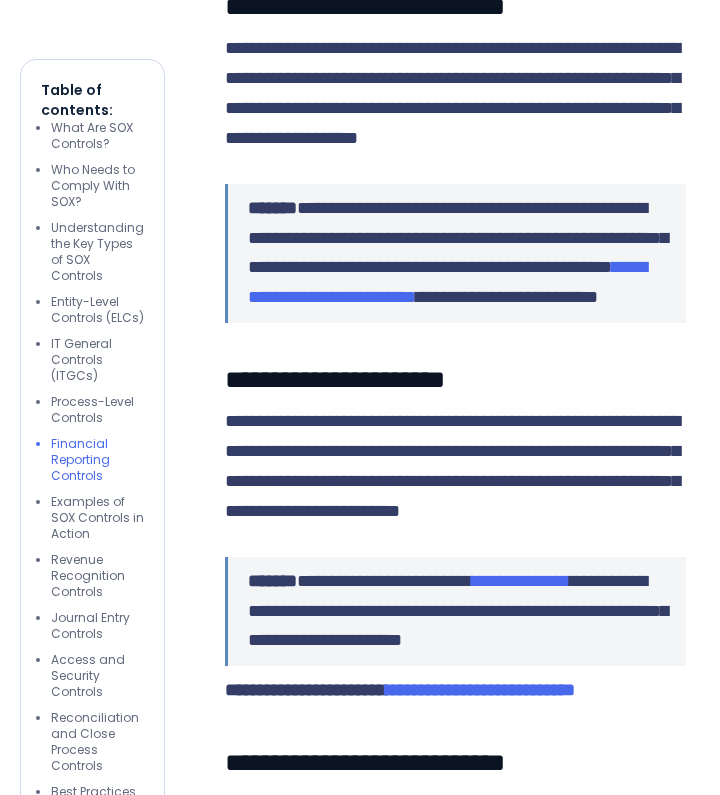 drag, startPoint x: 334, startPoint y: 357, endPoint x: 394, endPoint y: 443, distance: 104.86182 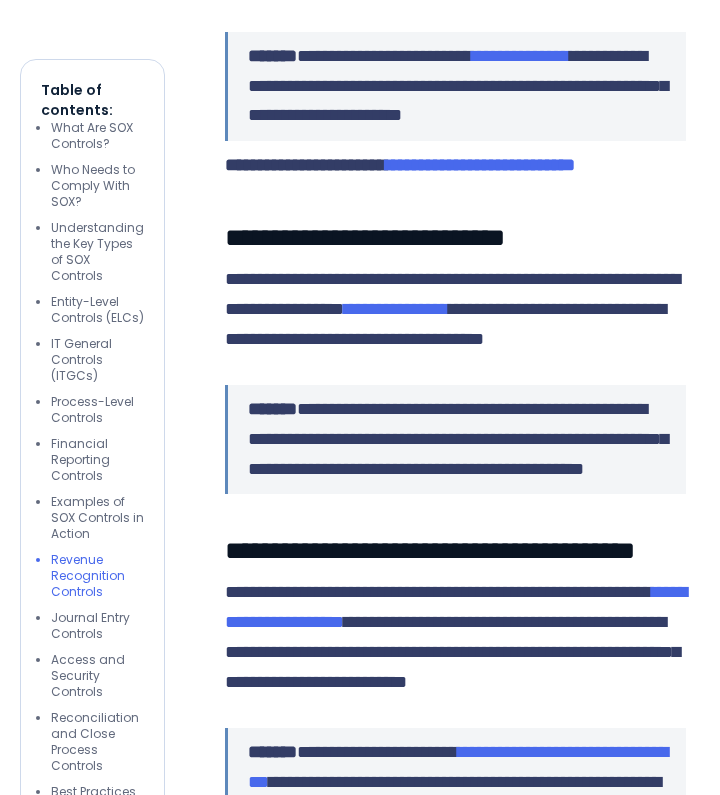 scroll, scrollTop: 5043, scrollLeft: 0, axis: vertical 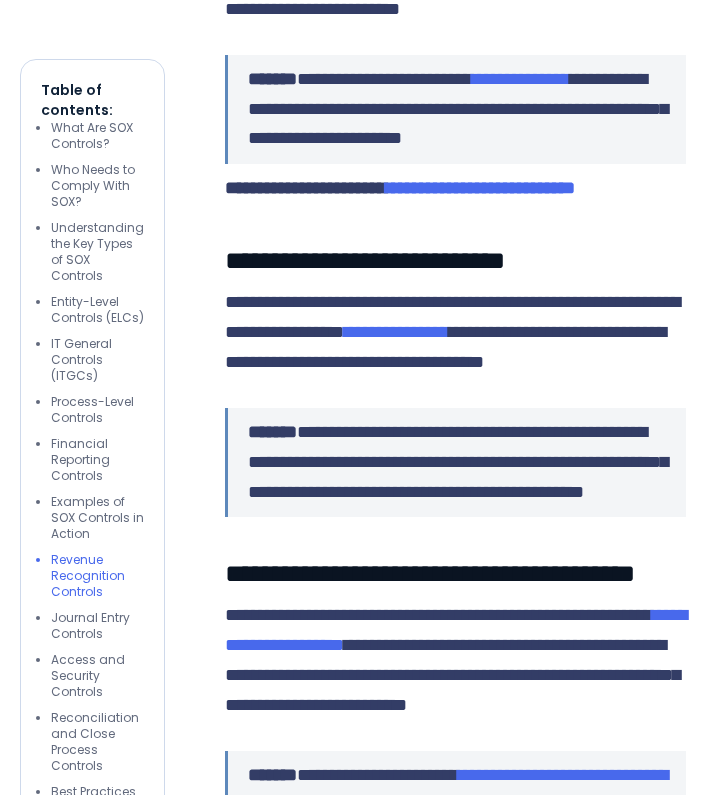 drag, startPoint x: 221, startPoint y: 28, endPoint x: 266, endPoint y: 73, distance: 63.63961 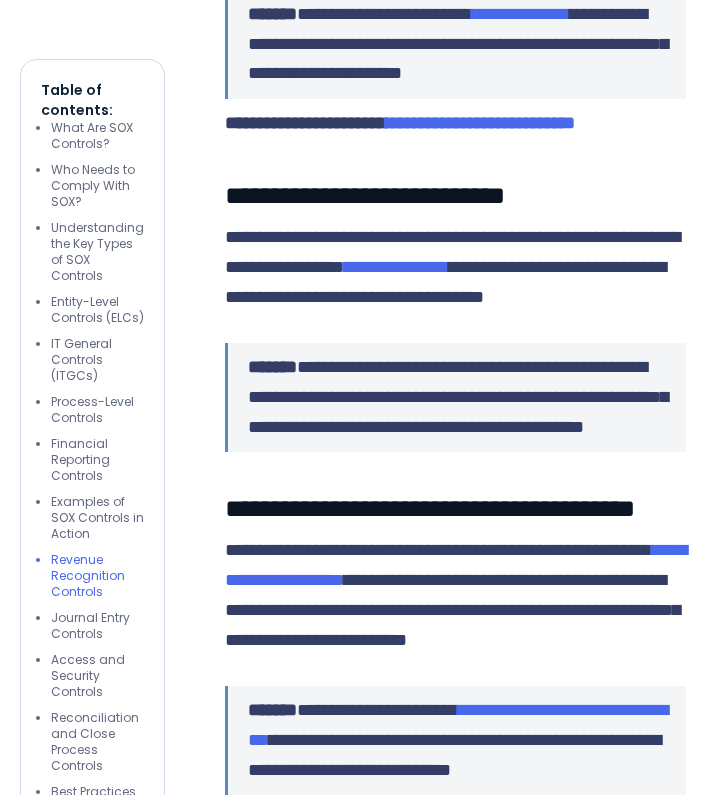 scroll, scrollTop: 5109, scrollLeft: 0, axis: vertical 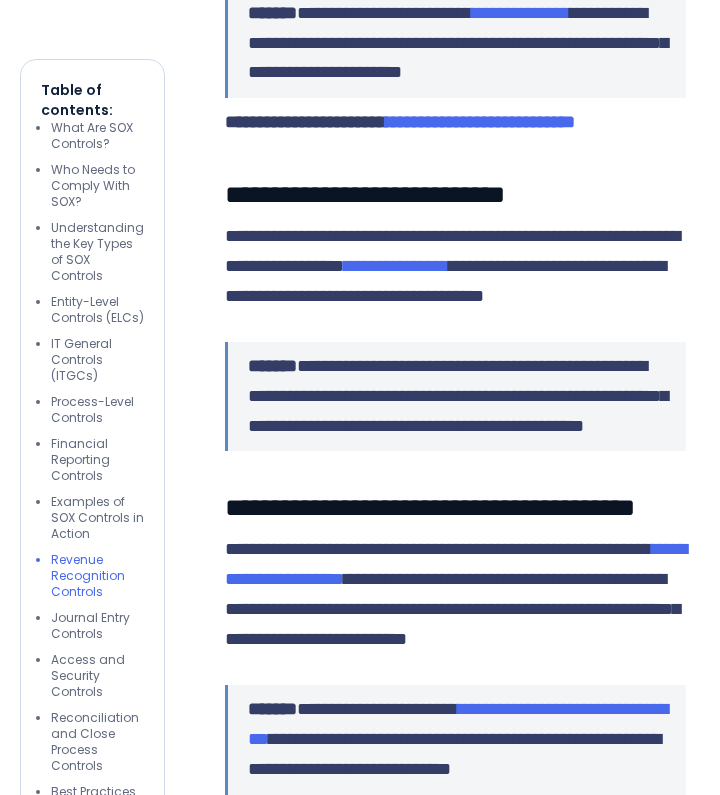 drag, startPoint x: 225, startPoint y: 123, endPoint x: 583, endPoint y: 229, distance: 373.3631 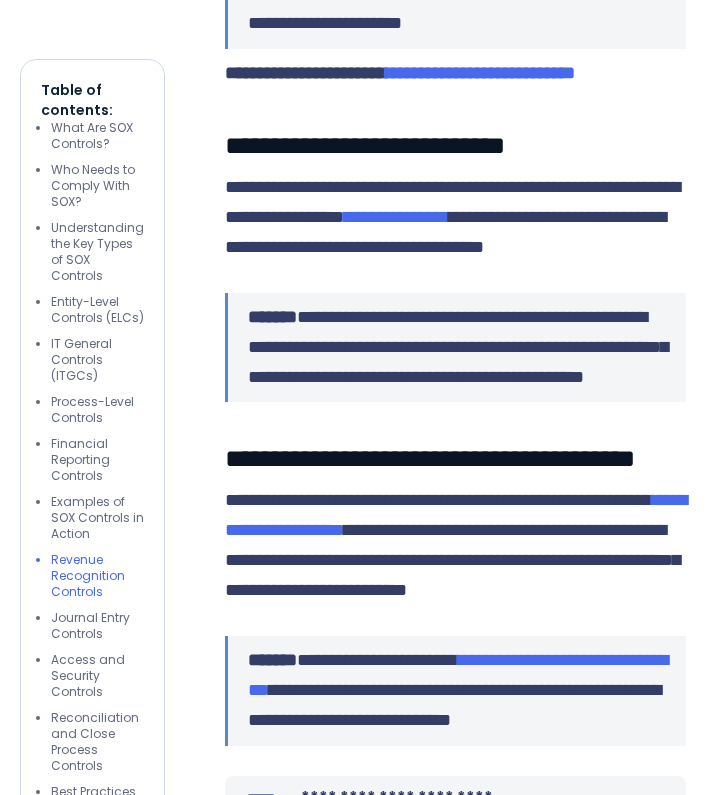 scroll, scrollTop: 5174, scrollLeft: 0, axis: vertical 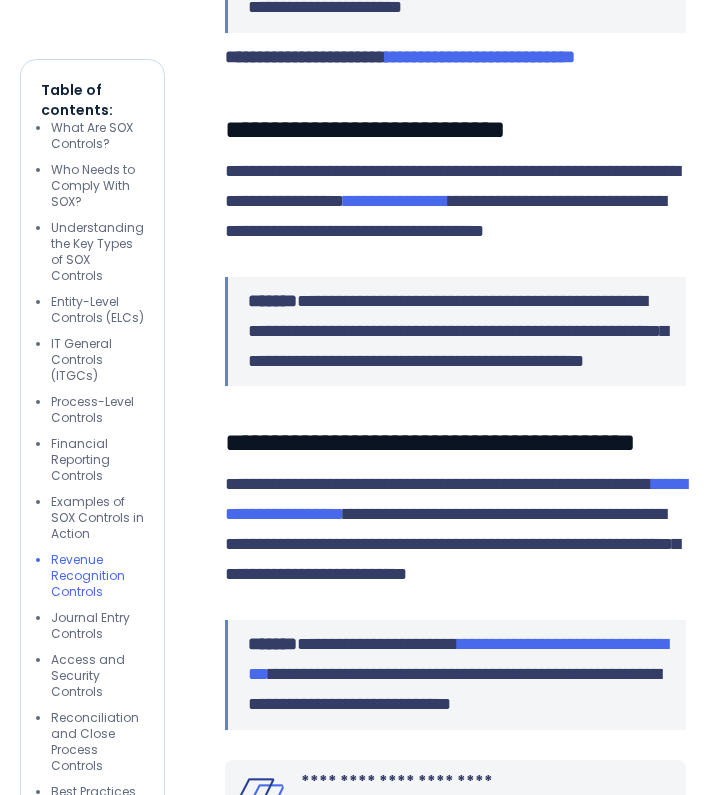 click on "**********" at bounding box center [455, 1164] 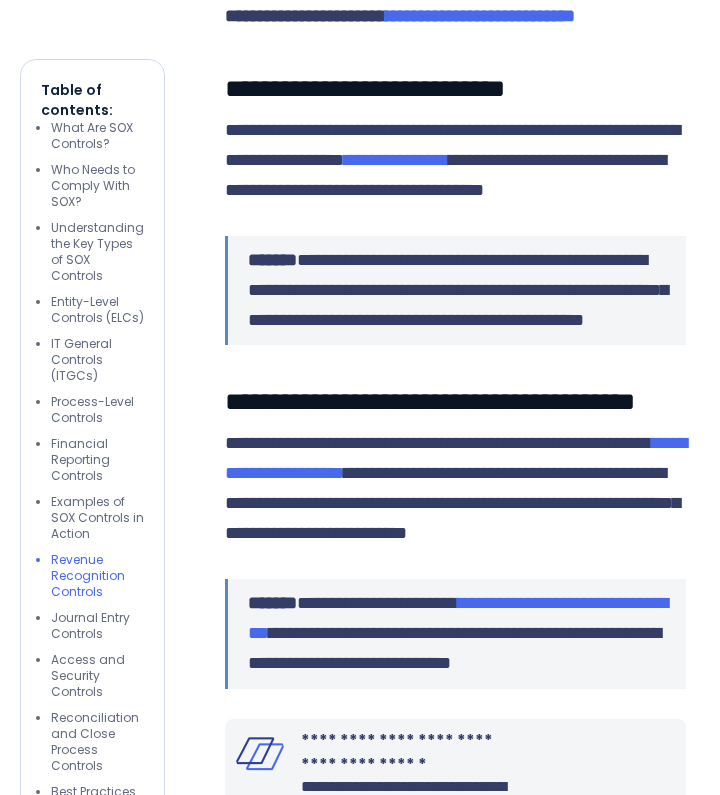 scroll, scrollTop: 5222, scrollLeft: 0, axis: vertical 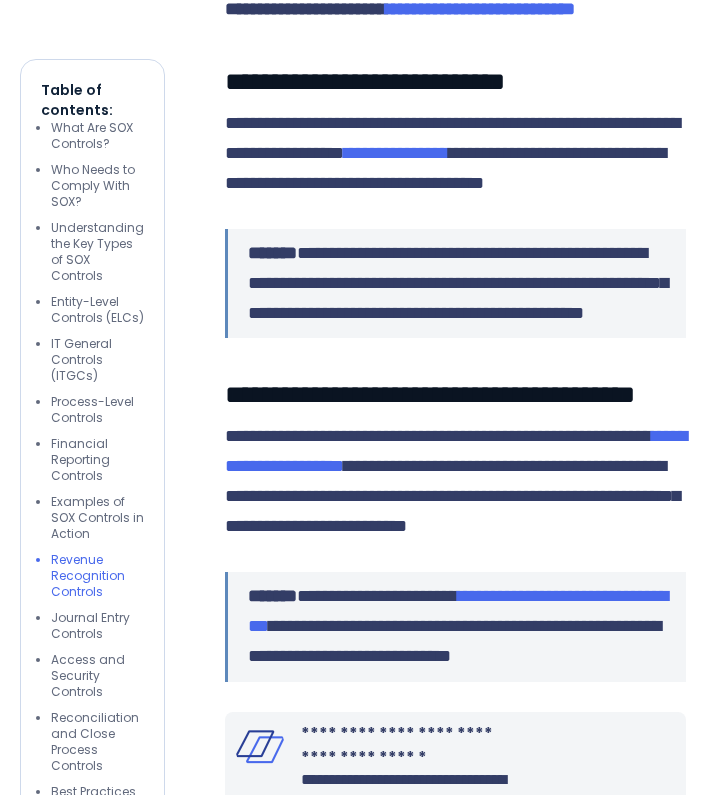 drag, startPoint x: 334, startPoint y: 195, endPoint x: 513, endPoint y: 338, distance: 229.10696 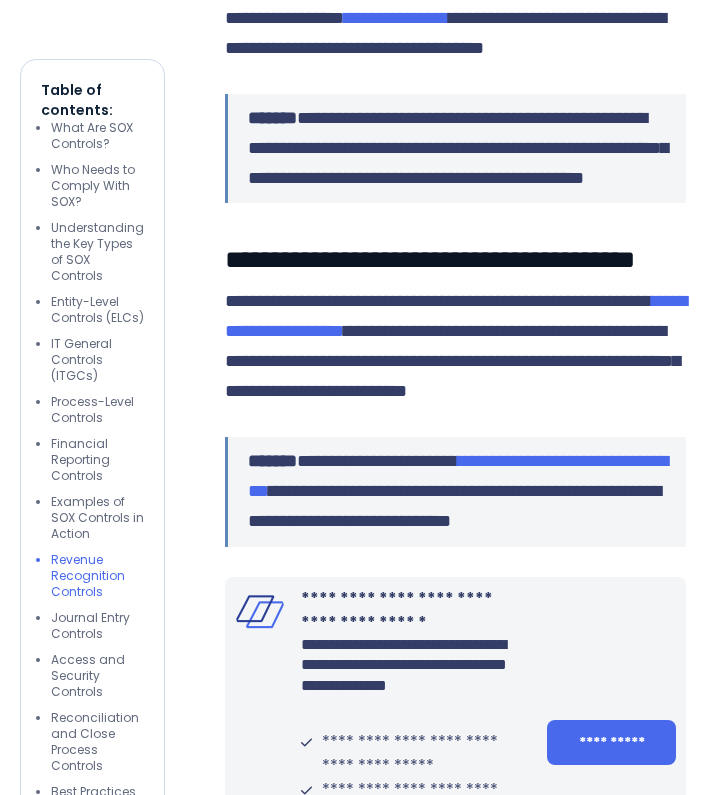 scroll, scrollTop: 5377, scrollLeft: 0, axis: vertical 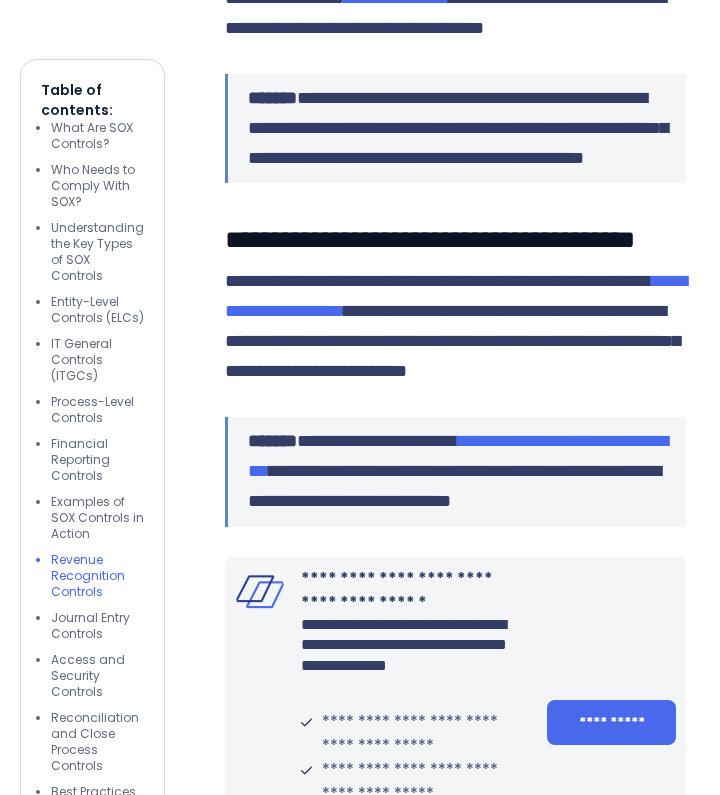 click on "**********" at bounding box center (452, -370) 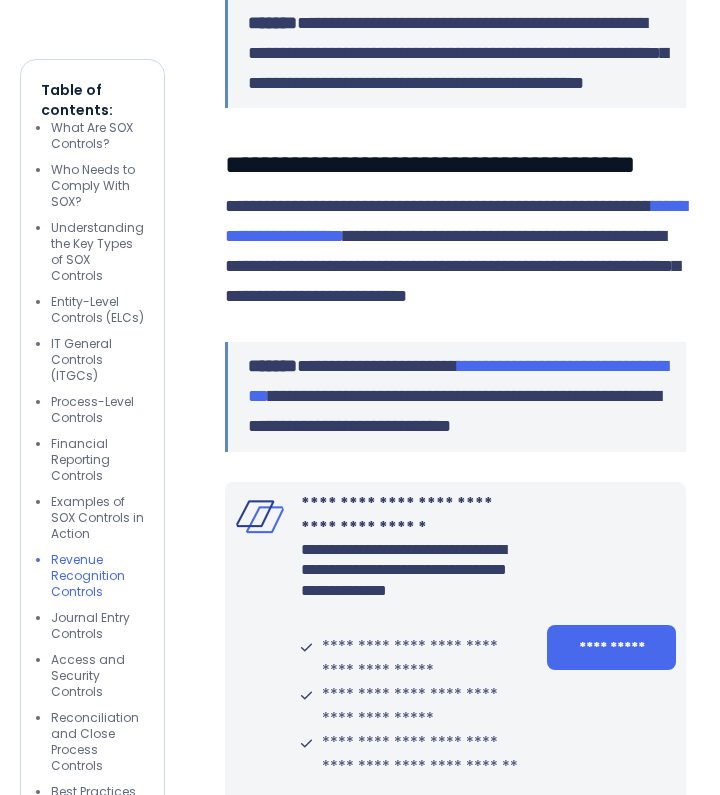 scroll, scrollTop: 5489, scrollLeft: 0, axis: vertical 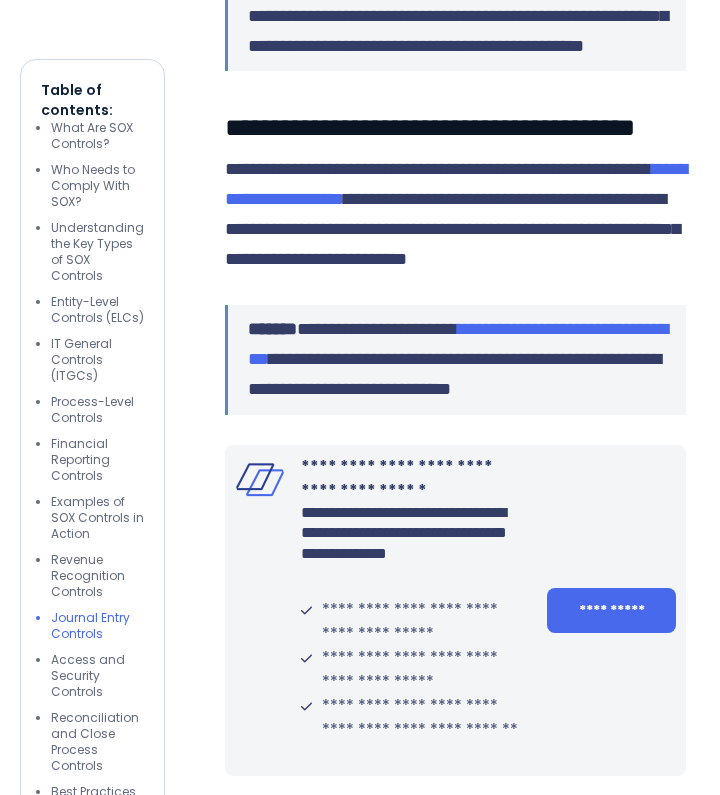 drag, startPoint x: 334, startPoint y: 382, endPoint x: 396, endPoint y: 458, distance: 98.0816 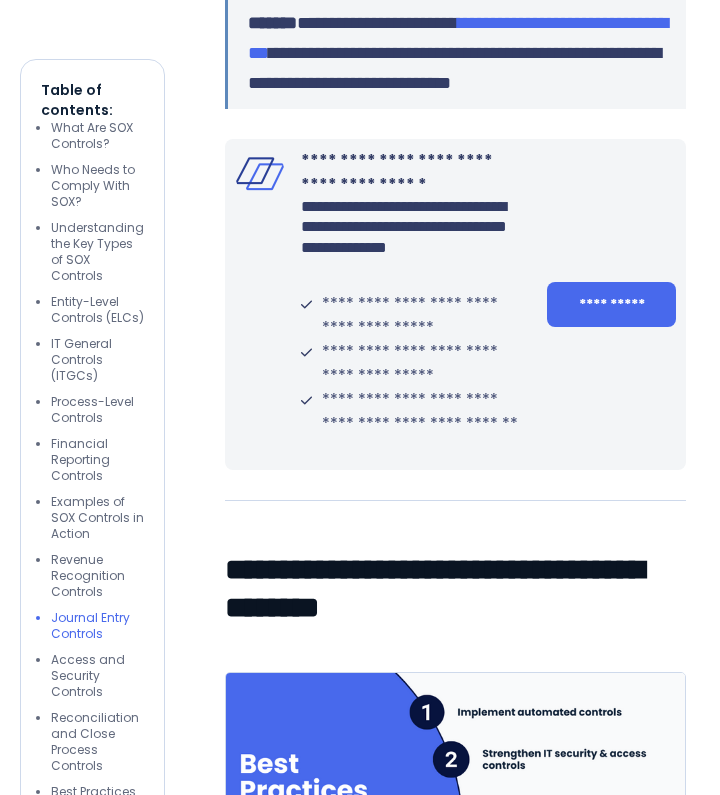 scroll, scrollTop: 5814, scrollLeft: 0, axis: vertical 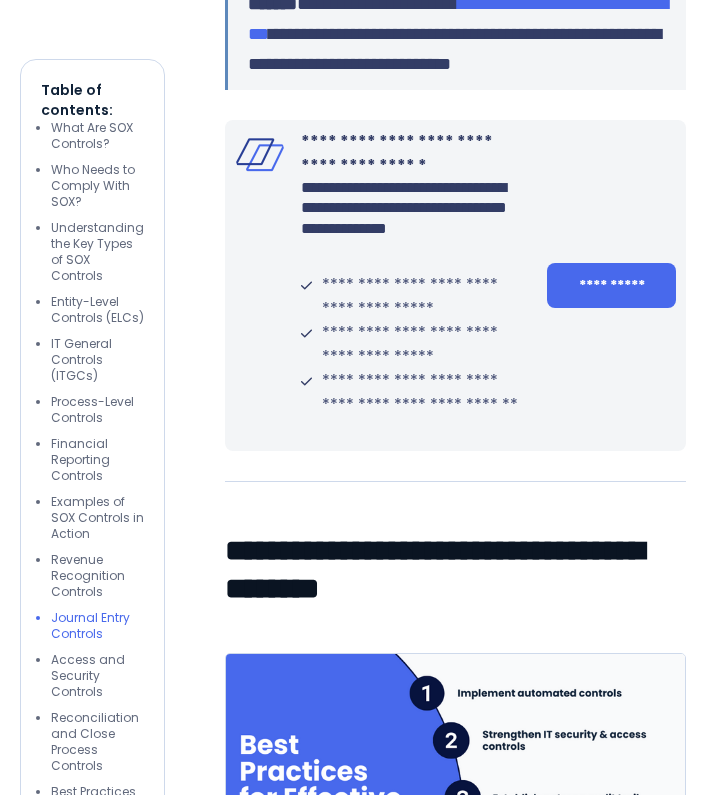 drag, startPoint x: 223, startPoint y: 304, endPoint x: 504, endPoint y: 396, distance: 295.6772 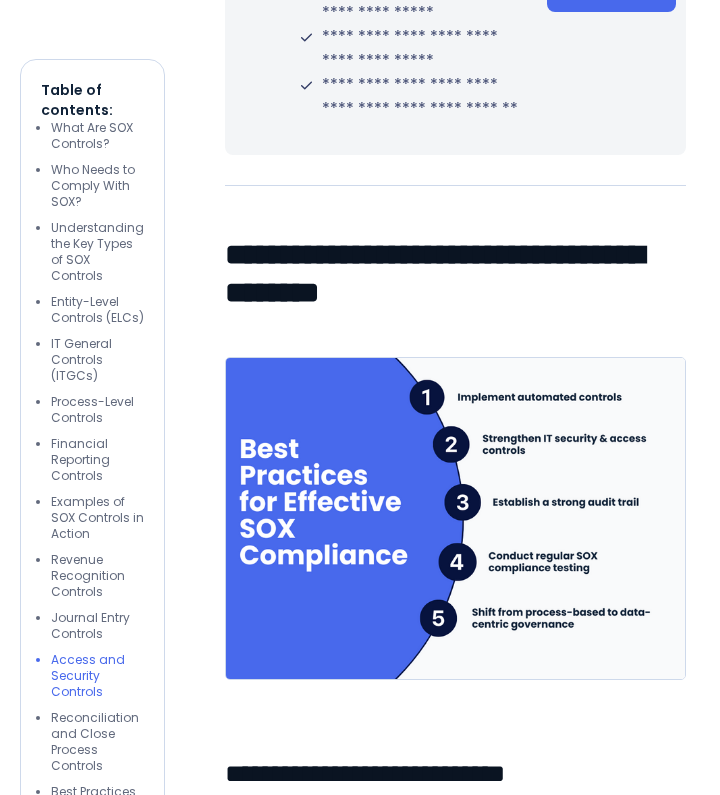 scroll, scrollTop: 6124, scrollLeft: 0, axis: vertical 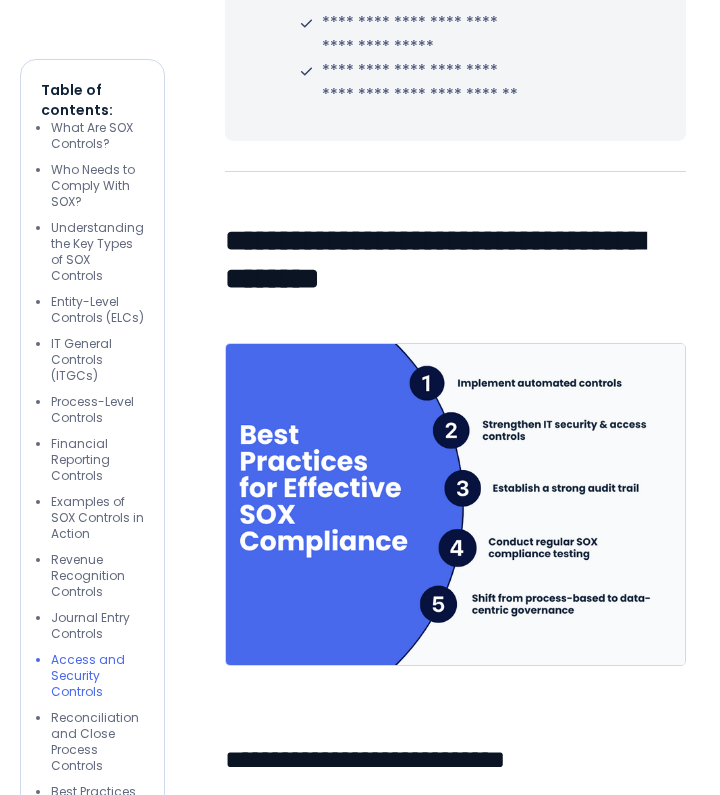 drag, startPoint x: 218, startPoint y: 394, endPoint x: 565, endPoint y: 512, distance: 366.51468 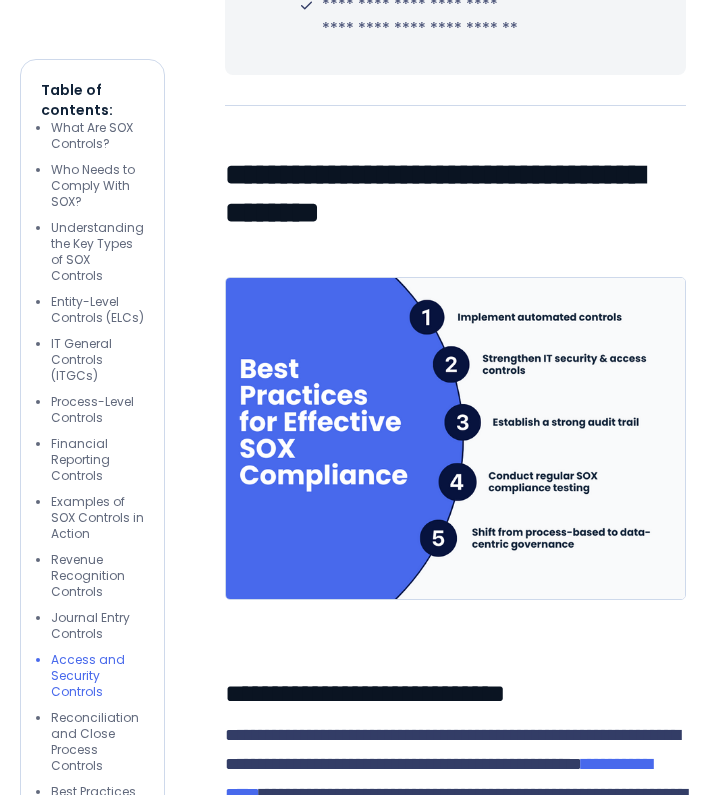 click on "**********" at bounding box center [457, -341] 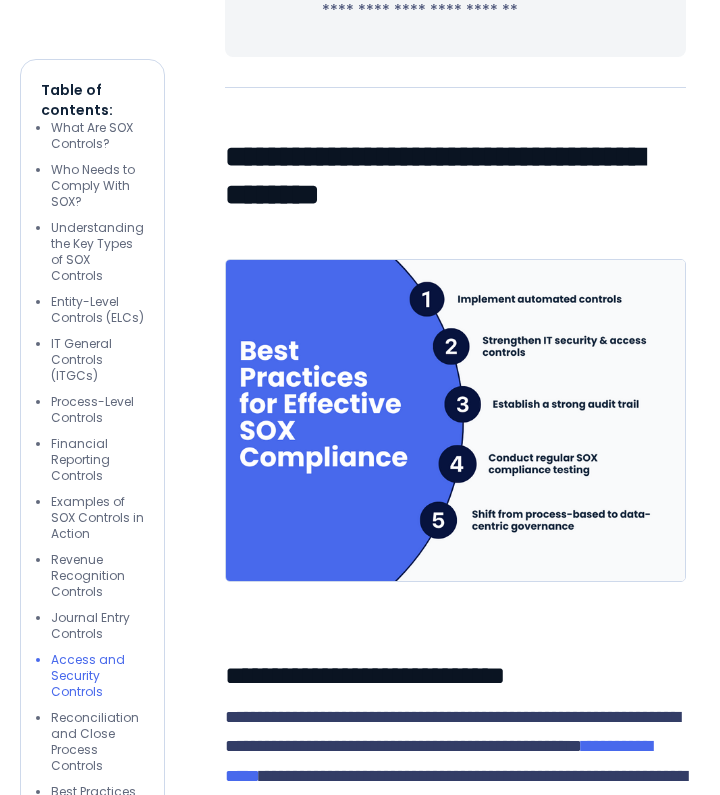 drag, startPoint x: 333, startPoint y: 499, endPoint x: 505, endPoint y: 578, distance: 189.27493 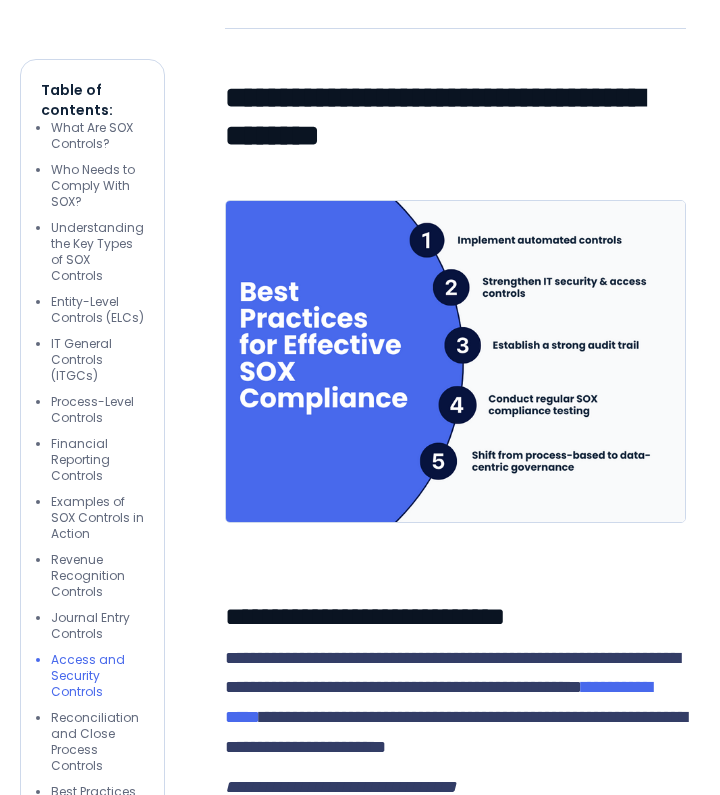 click on "**********" at bounding box center [377, -449] 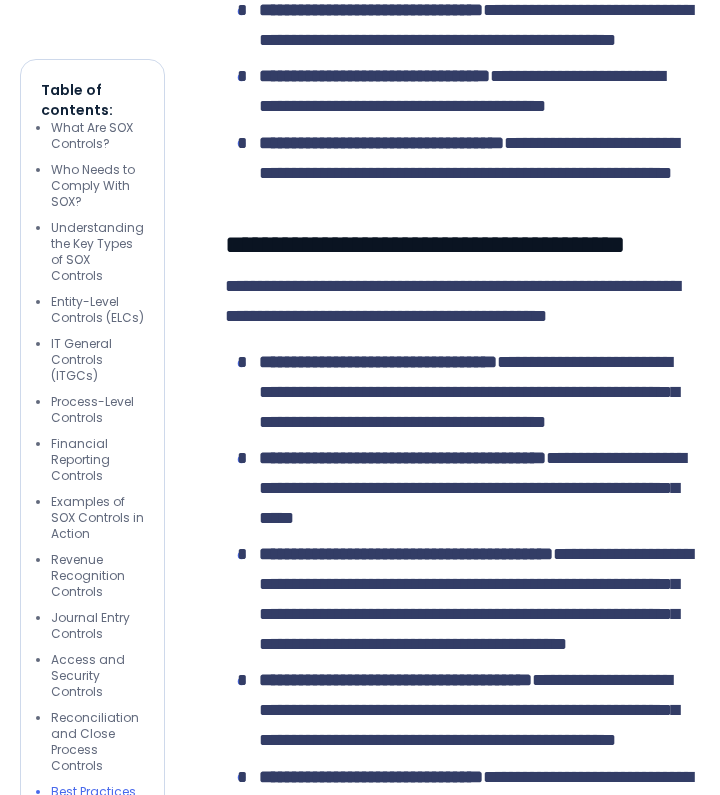 scroll, scrollTop: 7137, scrollLeft: 0, axis: vertical 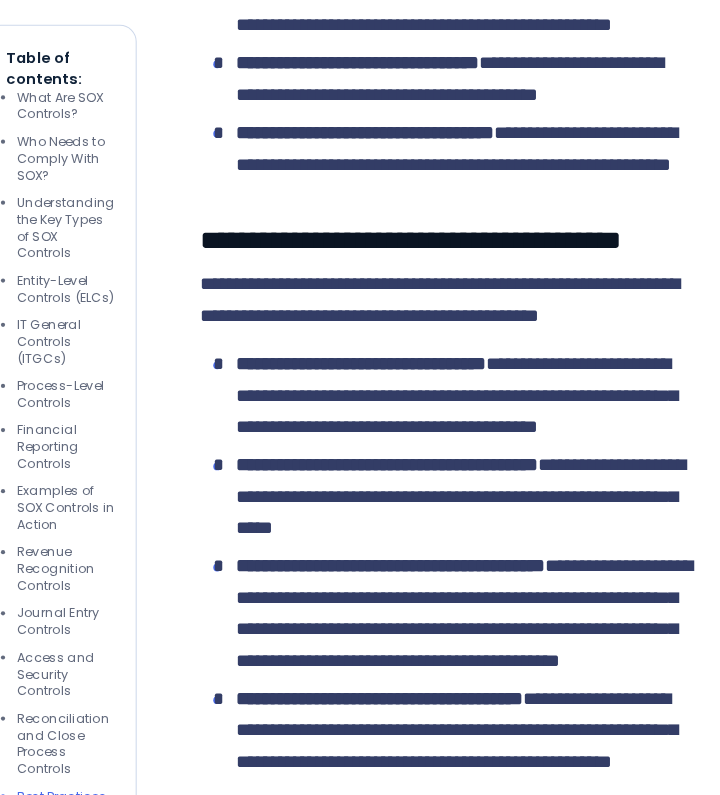 click at bounding box center [455, -489] 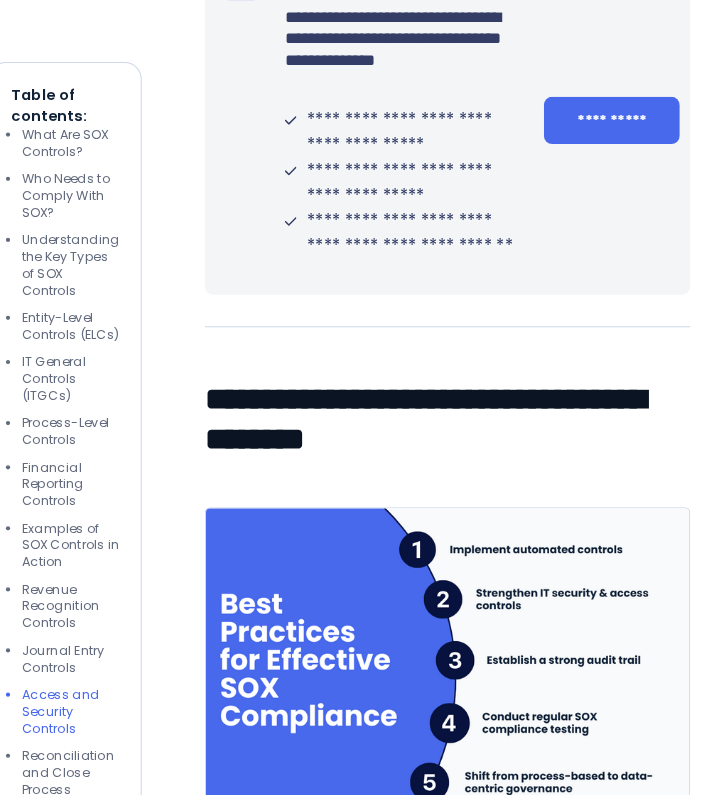 scroll, scrollTop: 5787, scrollLeft: 0, axis: vertical 